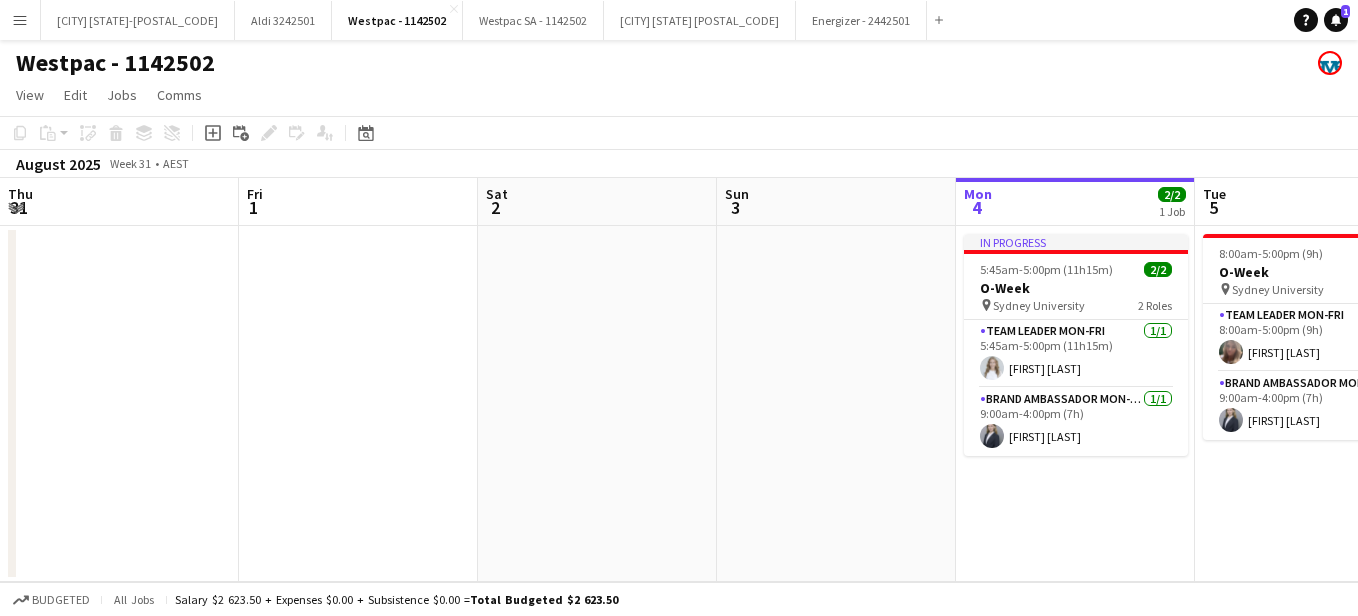 scroll, scrollTop: 0, scrollLeft: 0, axis: both 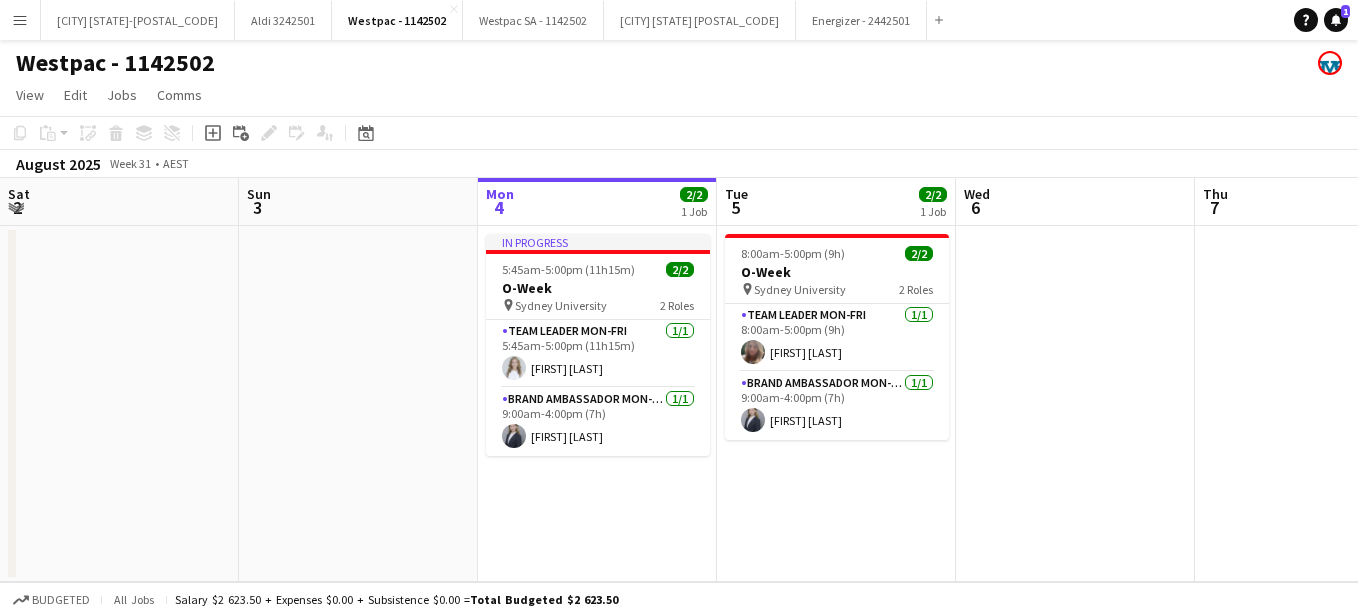 click at bounding box center [119, 404] 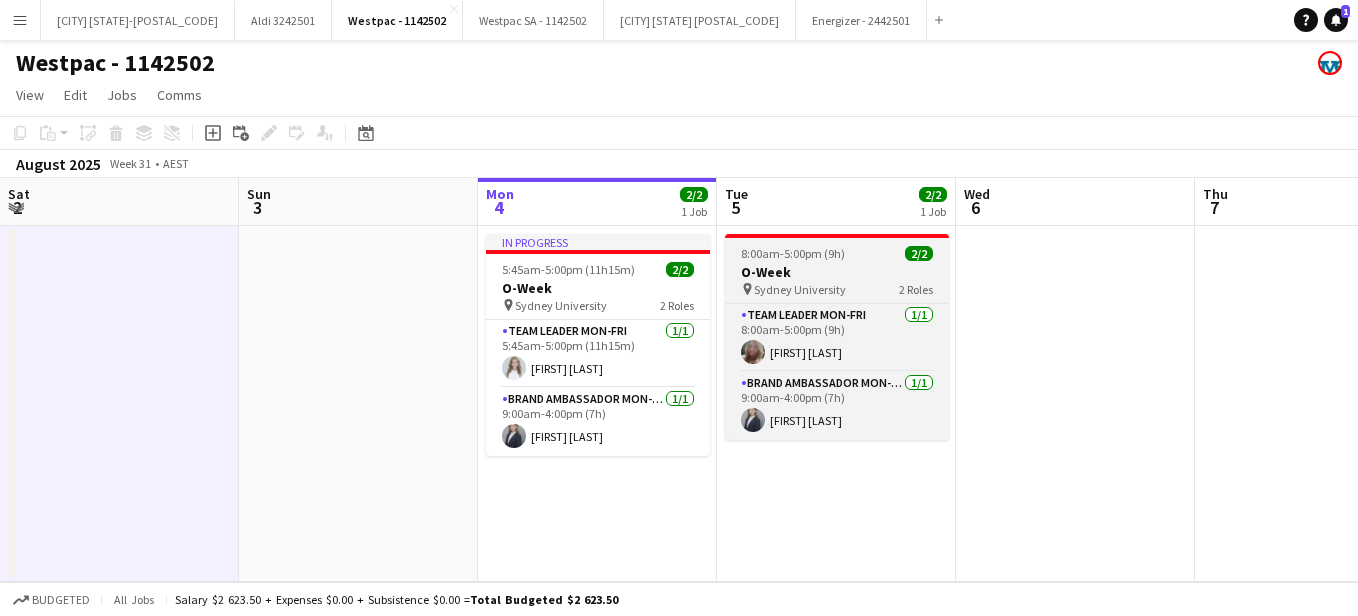 click on "O-Week" at bounding box center (837, 272) 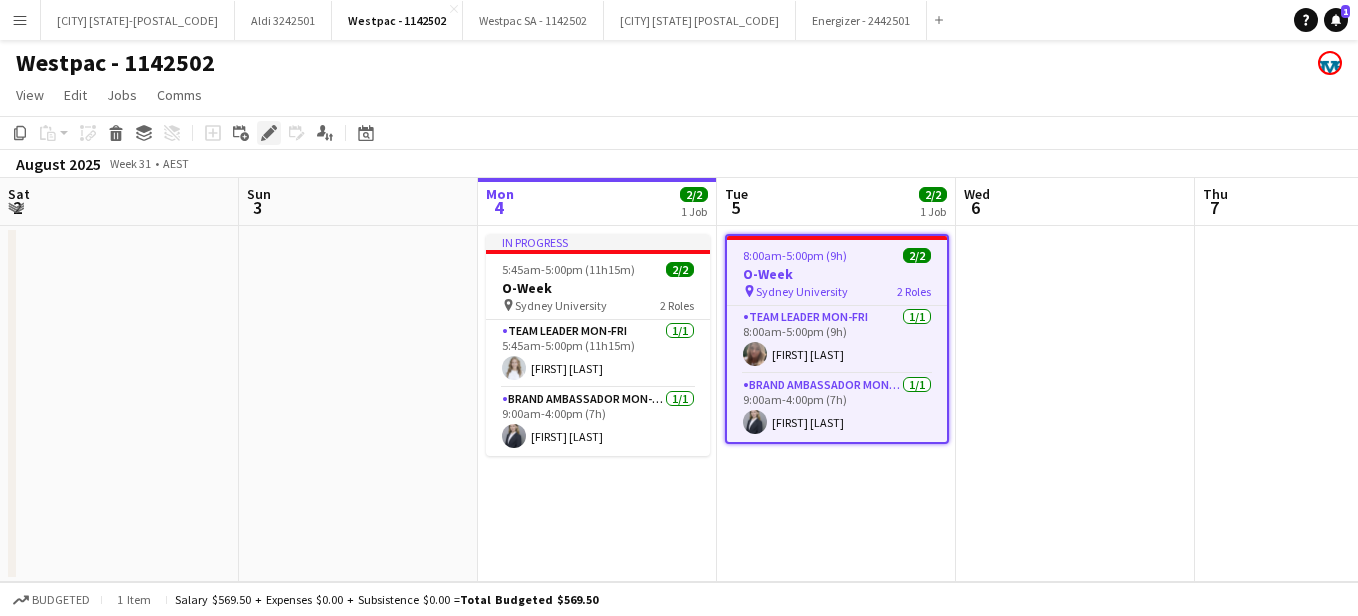click on "Edit" 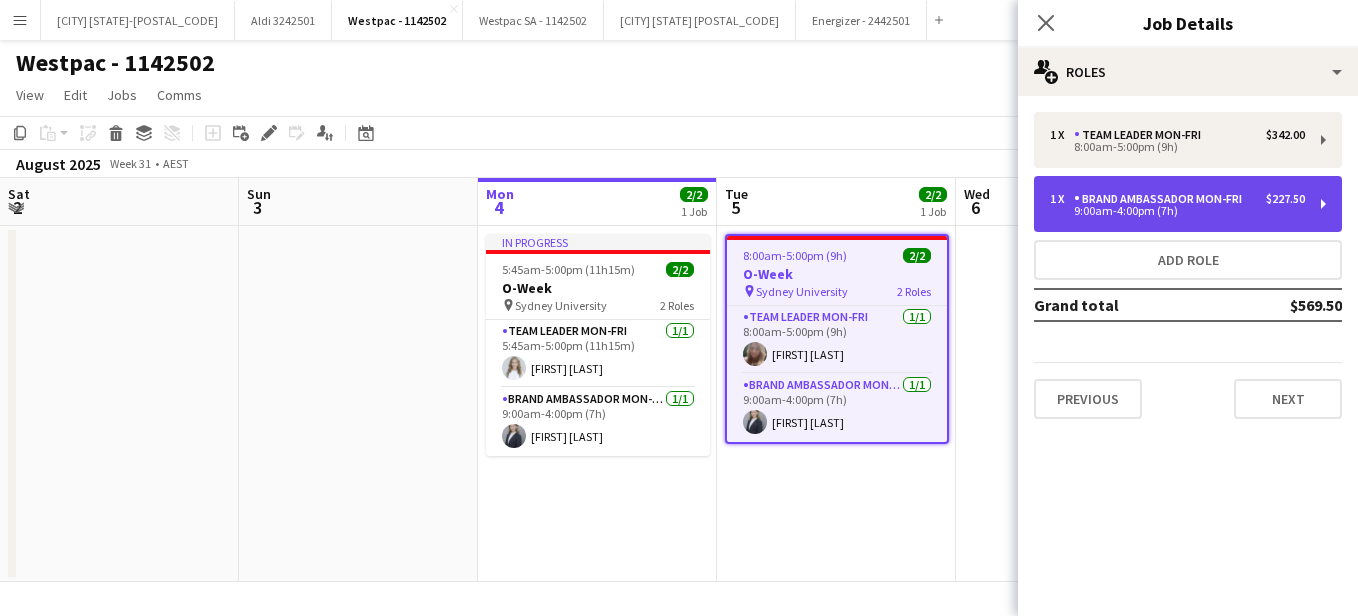 click on "1 x   Brand Ambassador Mon-Fri   $227.50   9:00am-4:00pm (7h)" at bounding box center (1188, 204) 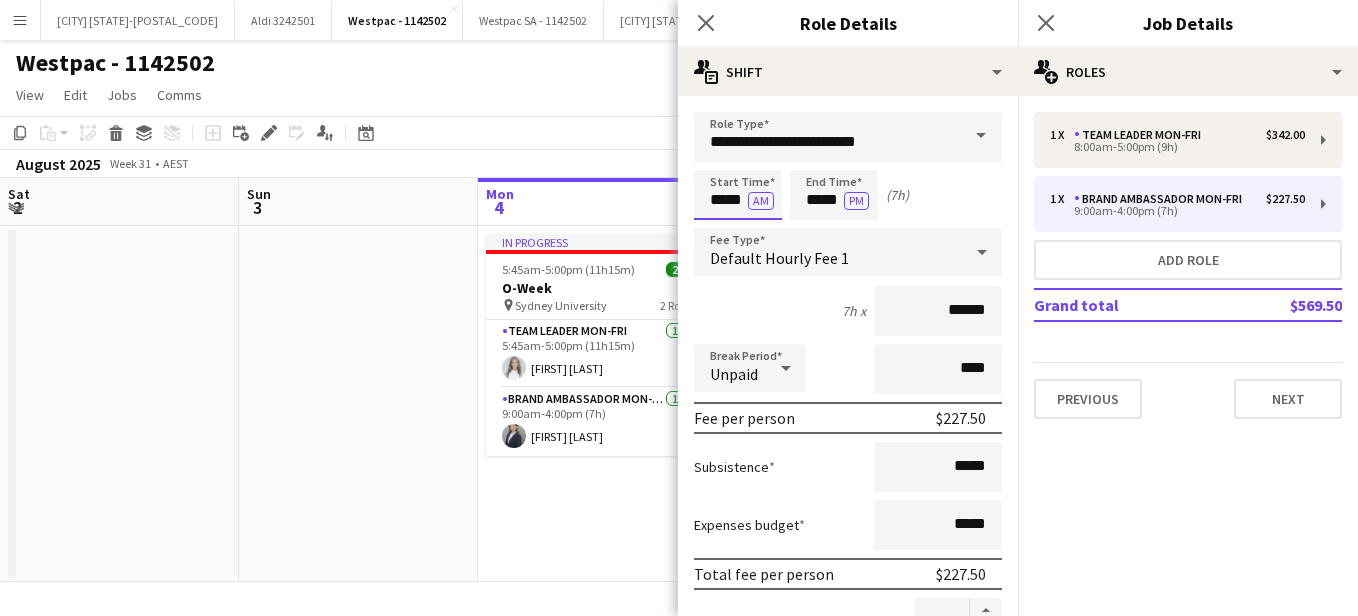 click on "*****" at bounding box center (738, 195) 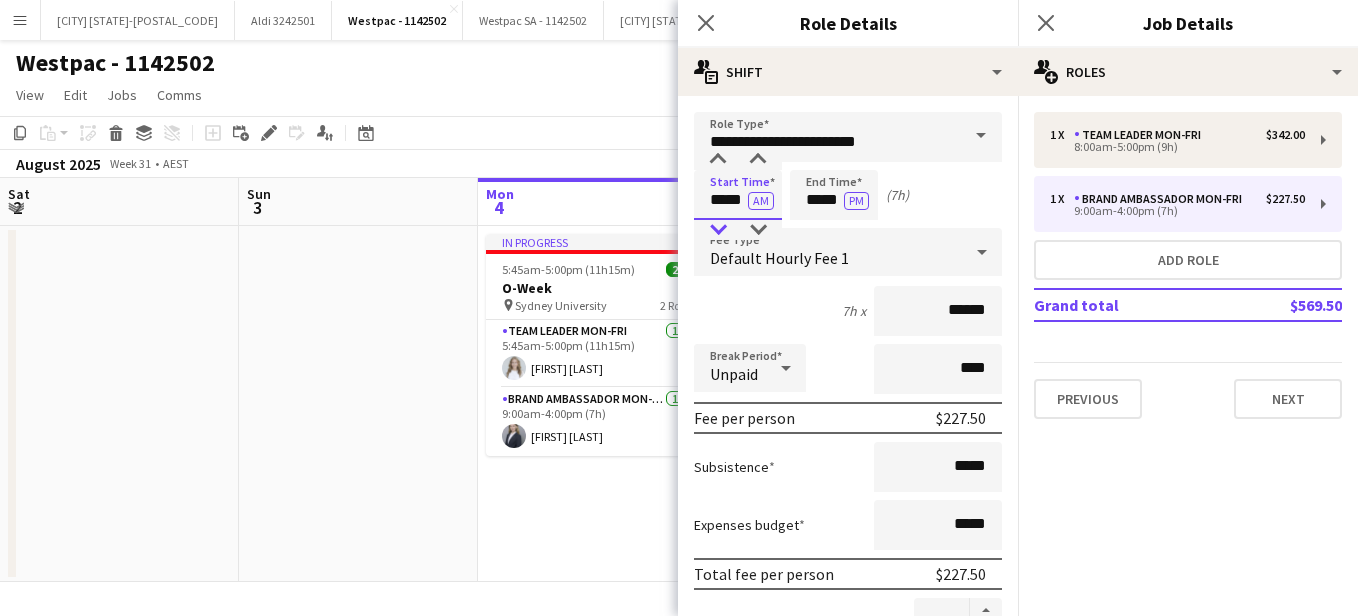 type on "*****" 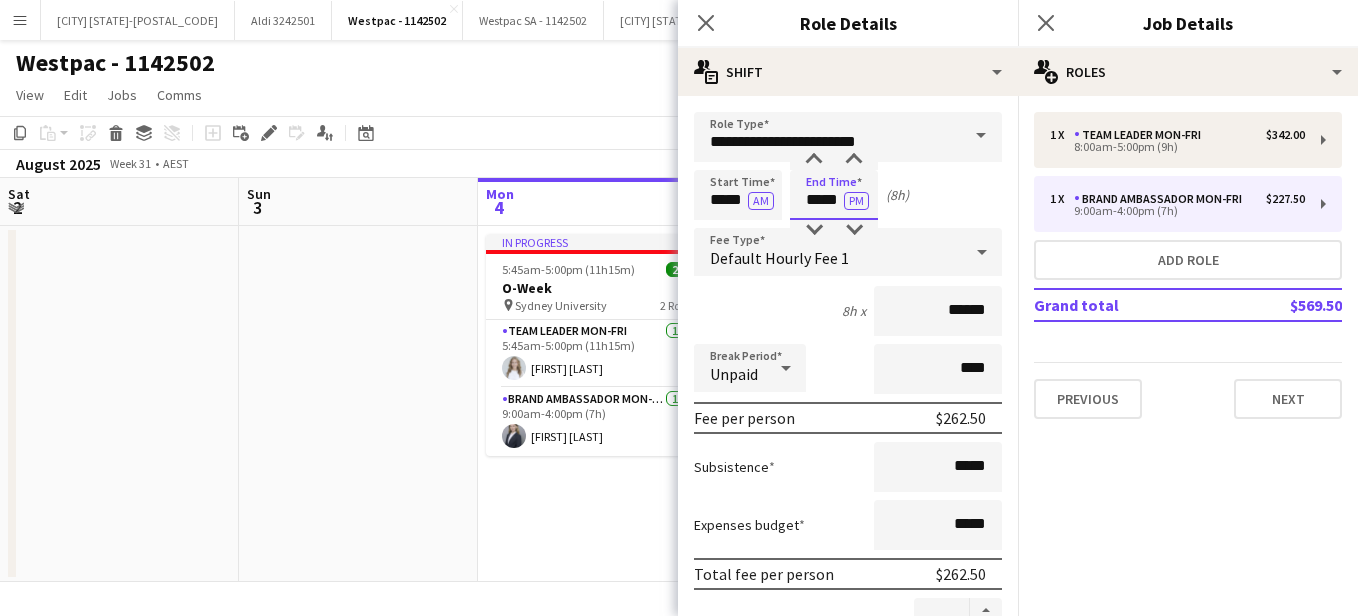 click on "*****" at bounding box center [834, 195] 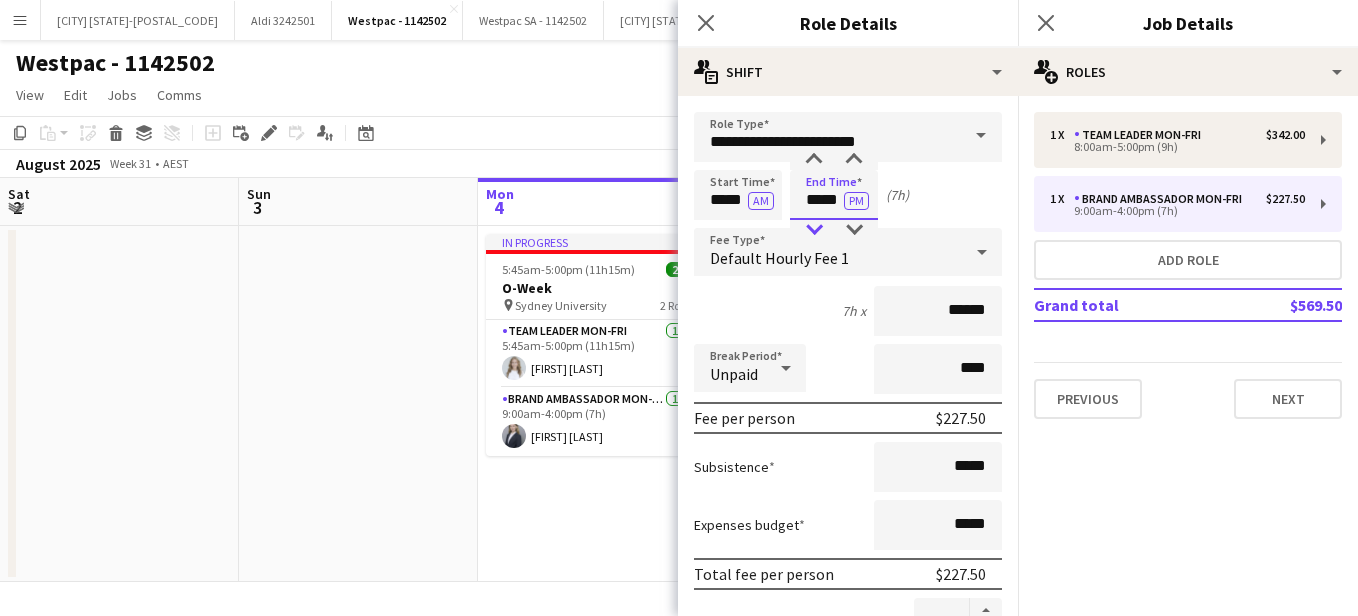 click at bounding box center (814, 230) 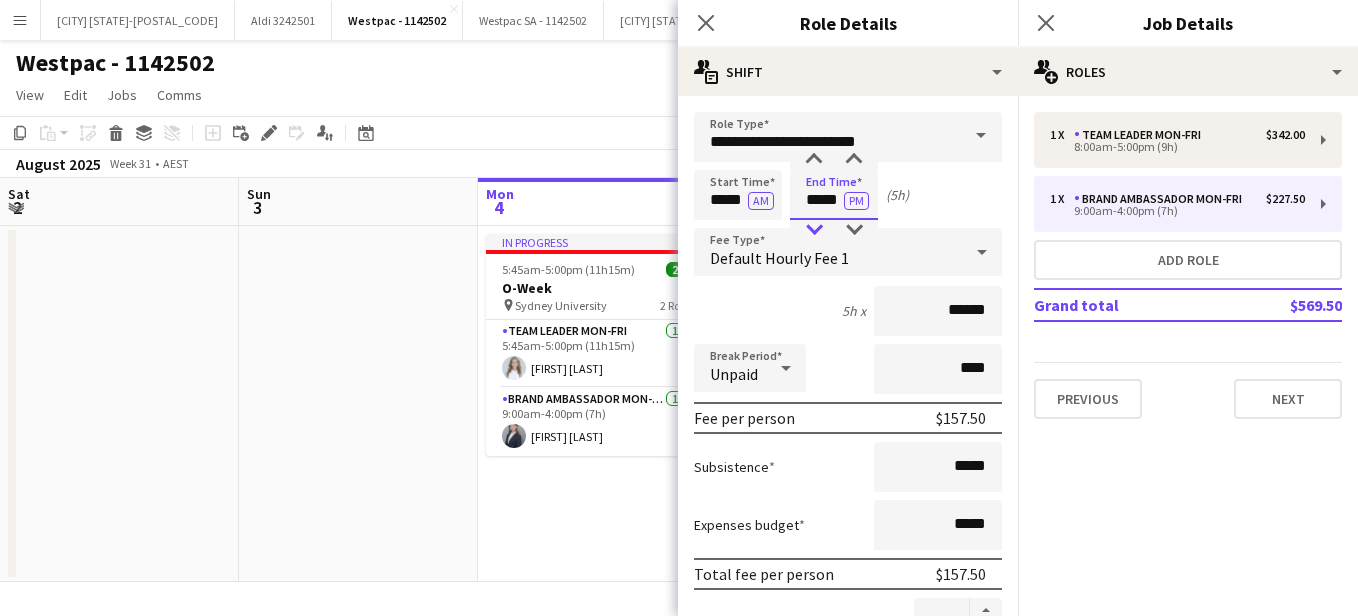 click at bounding box center (814, 230) 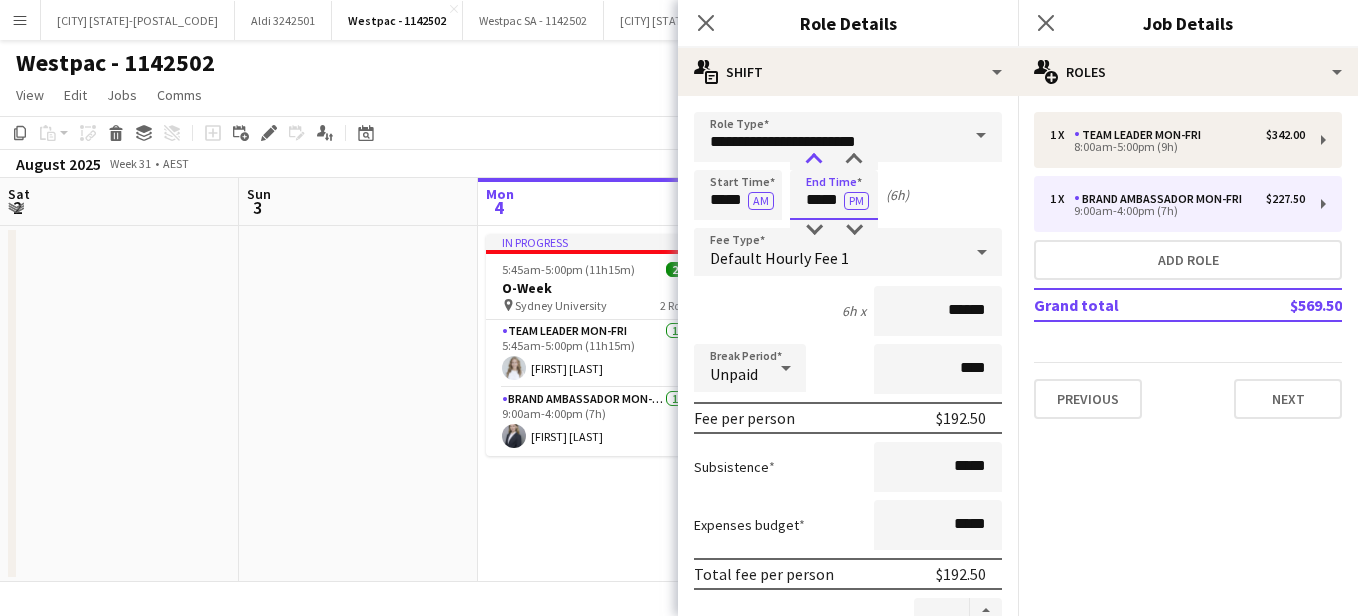 click at bounding box center [814, 160] 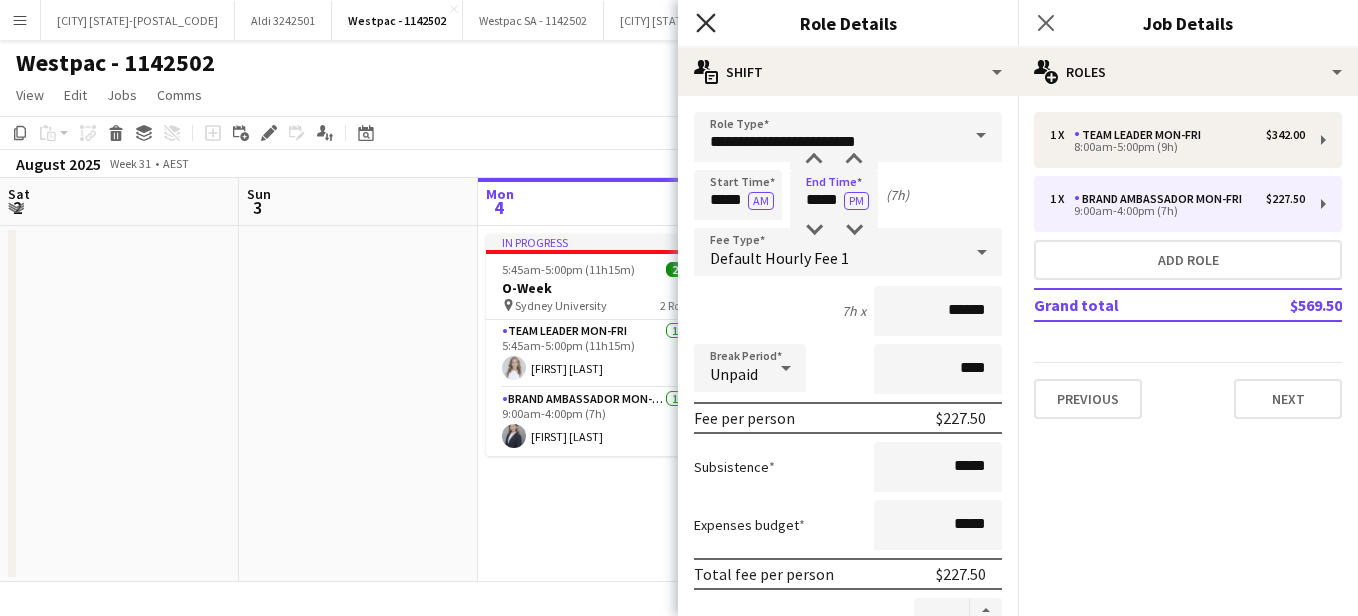 click on "Close pop-in" 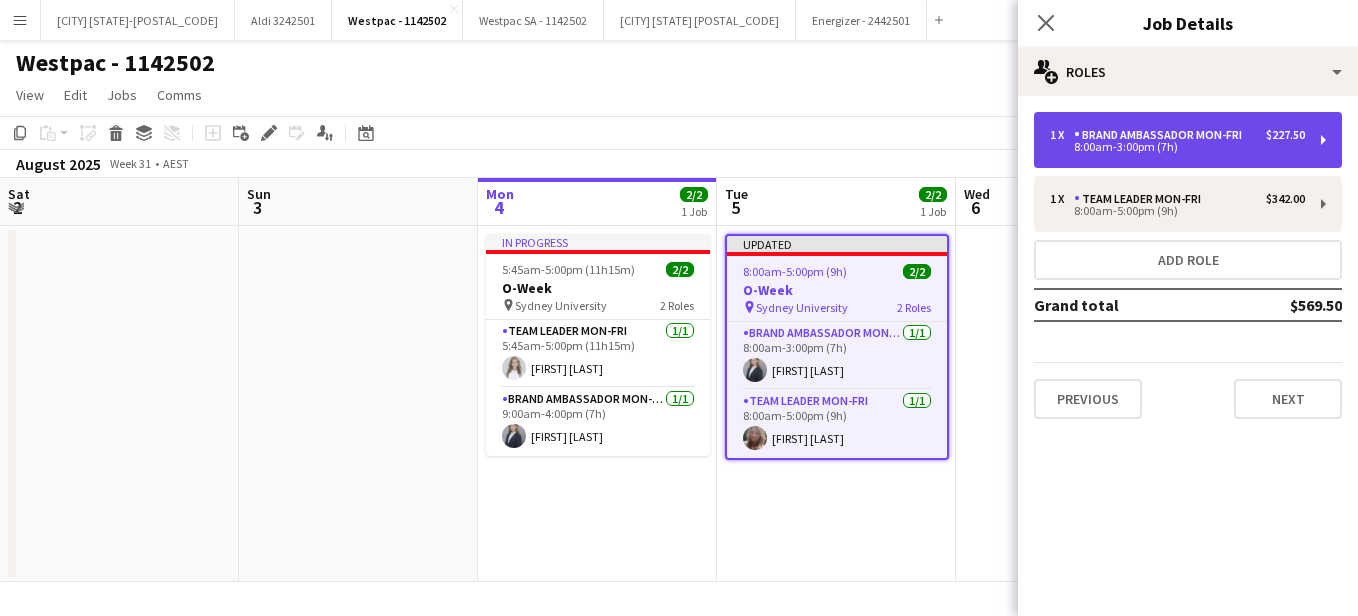 click on "Brand Ambassador Mon-Fri" at bounding box center [1162, 135] 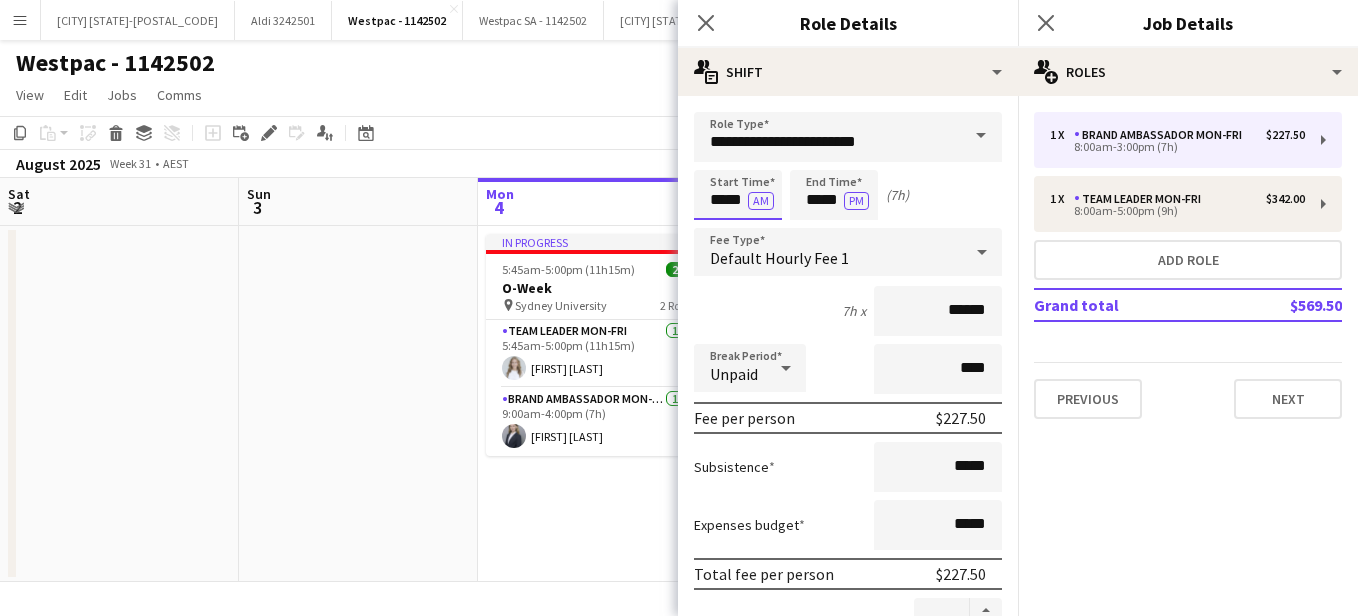 click on "*****" at bounding box center (738, 195) 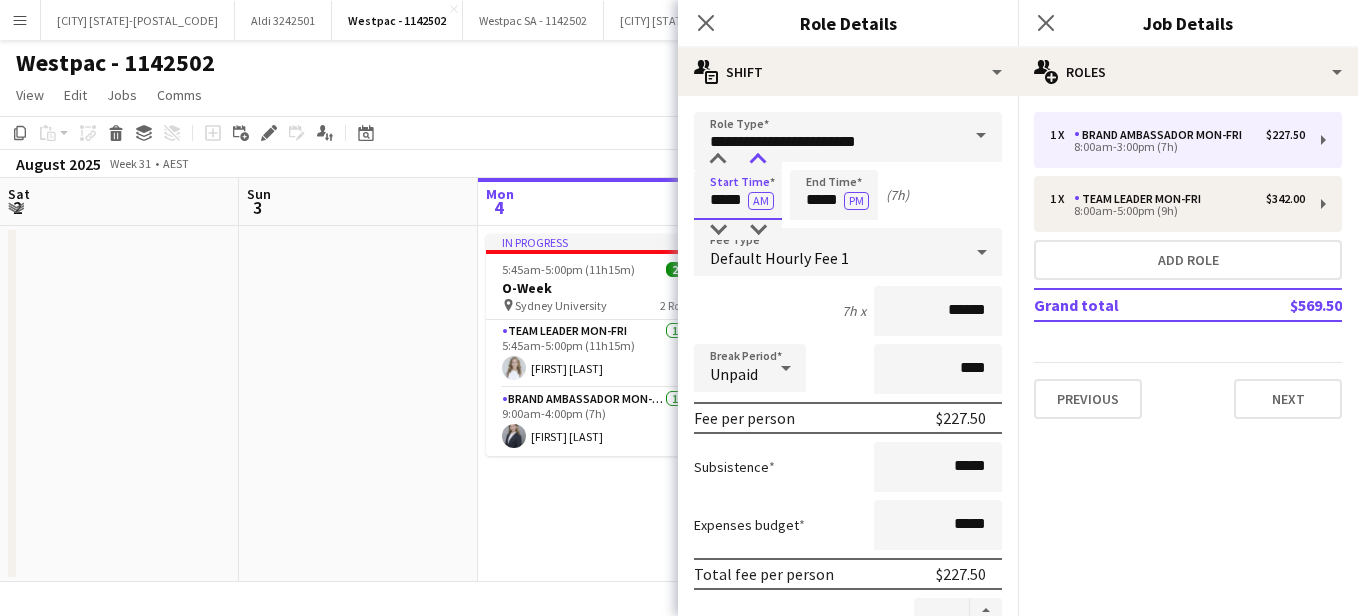 click at bounding box center [758, 160] 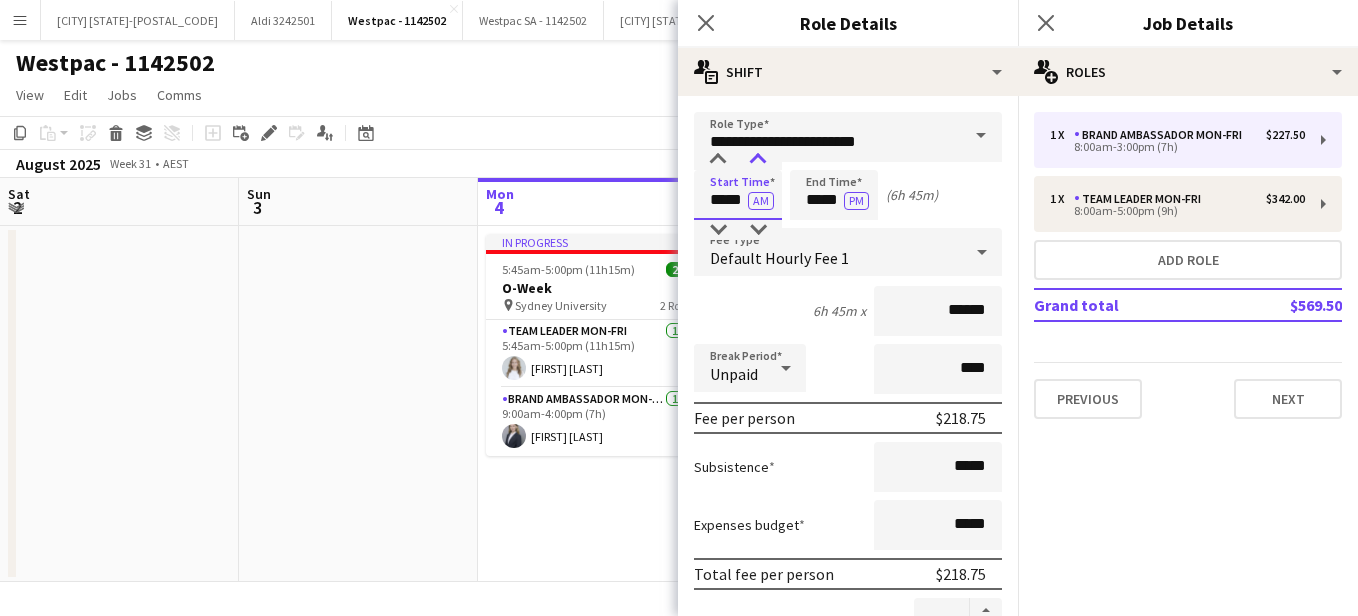 type on "*****" 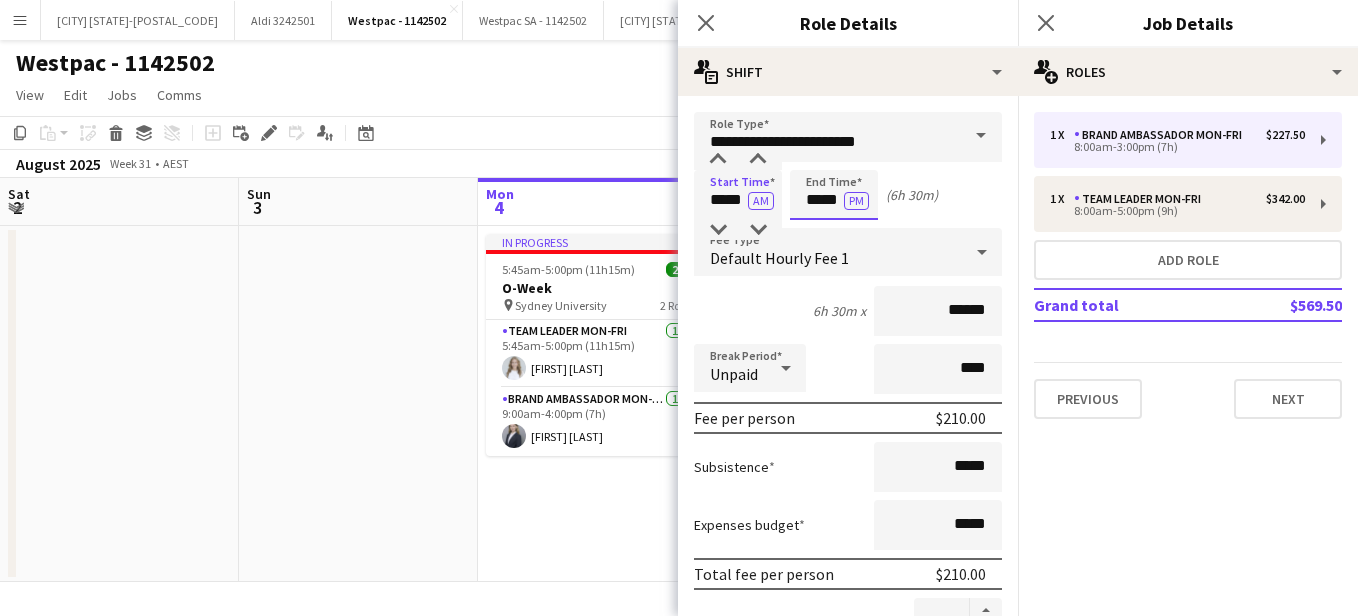click on "*****" at bounding box center (834, 195) 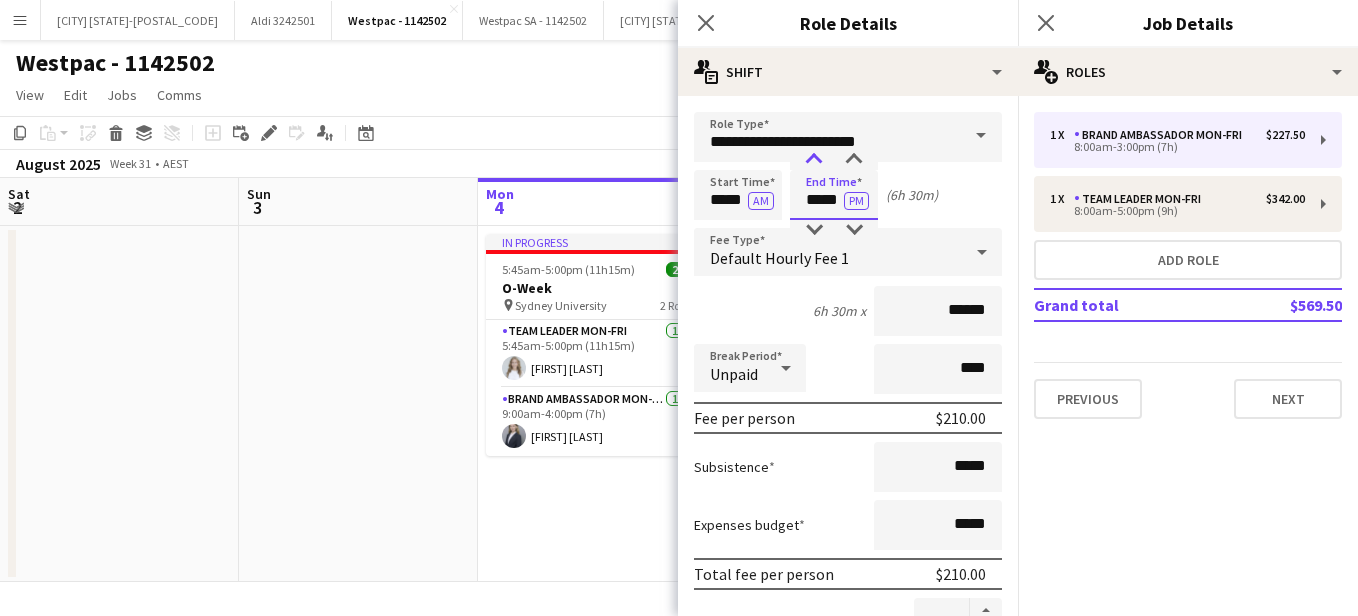 type on "*****" 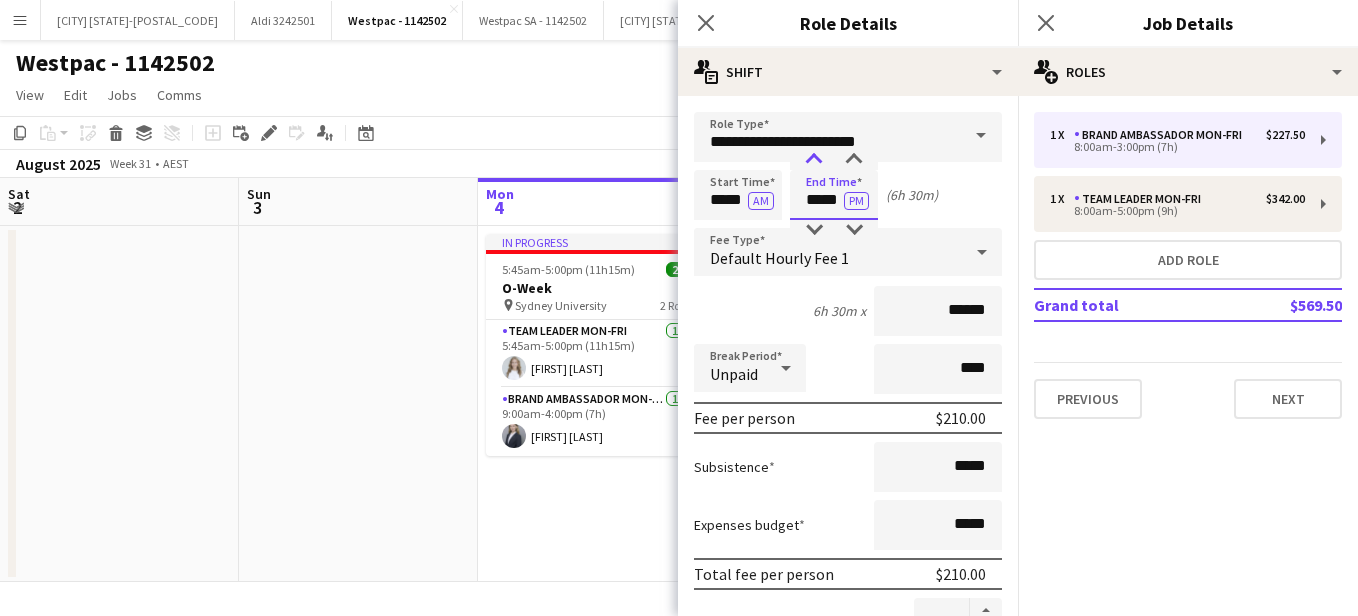 click at bounding box center (814, 160) 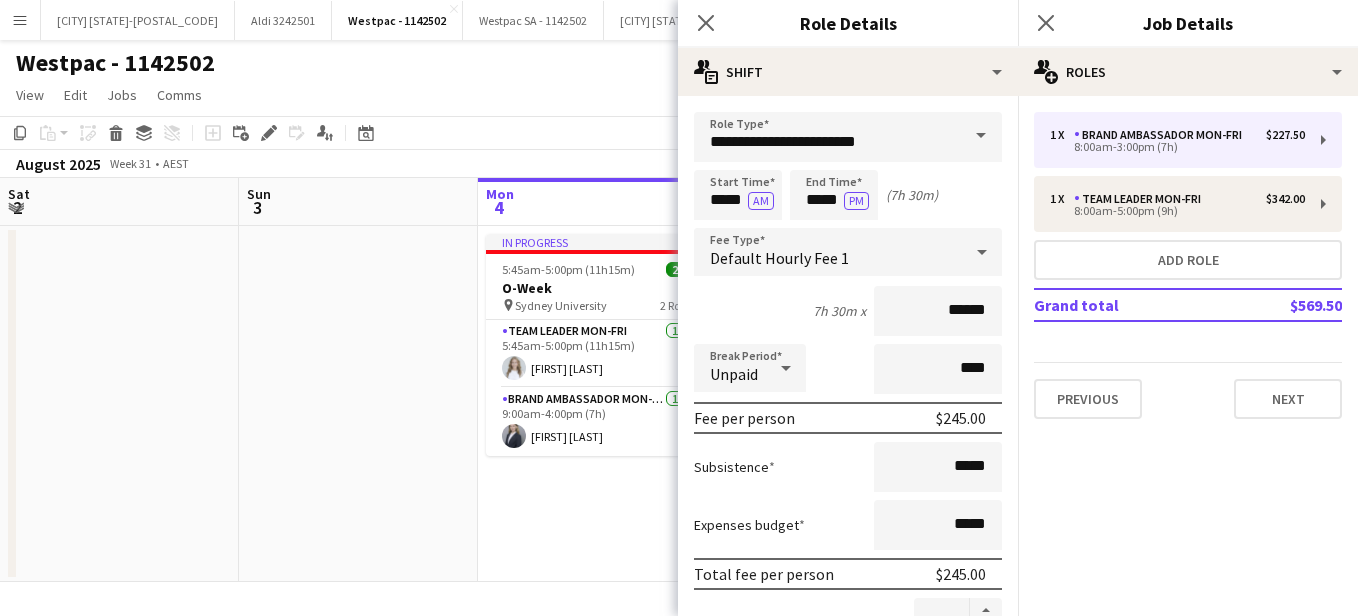 click on "View  Day view expanded Day view collapsed Month view Date picker Jump to today Expand Linked Jobs Collapse Linked Jobs  Edit  Copy Ctrl+C  Paste  Without Crew Ctrl+V With Crew Ctrl+Shift+V Paste as linked job  Group  Group Ungroup  Jobs  New Job Edit Job Delete Job New Linked Job Edit Linked Jobs Job fulfilment Promote Role Copy Role URL  Comms  Notify confirmed crew Create chat" 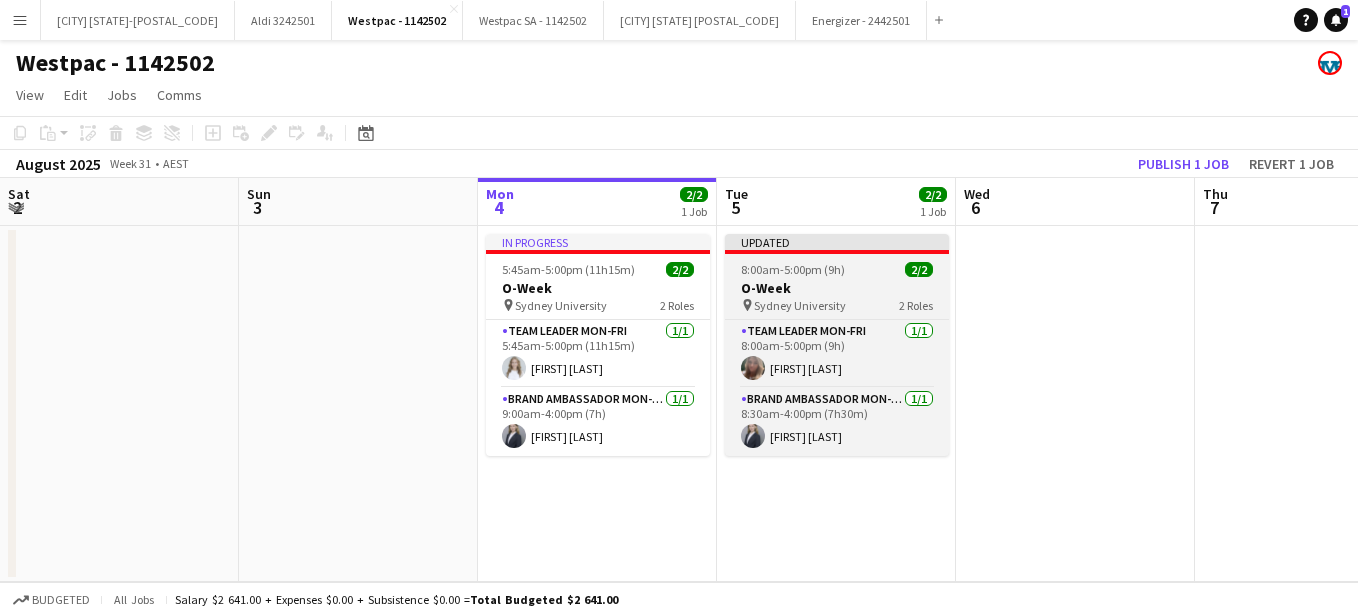 click on "8:00am-5:00pm (9h)" at bounding box center (793, 269) 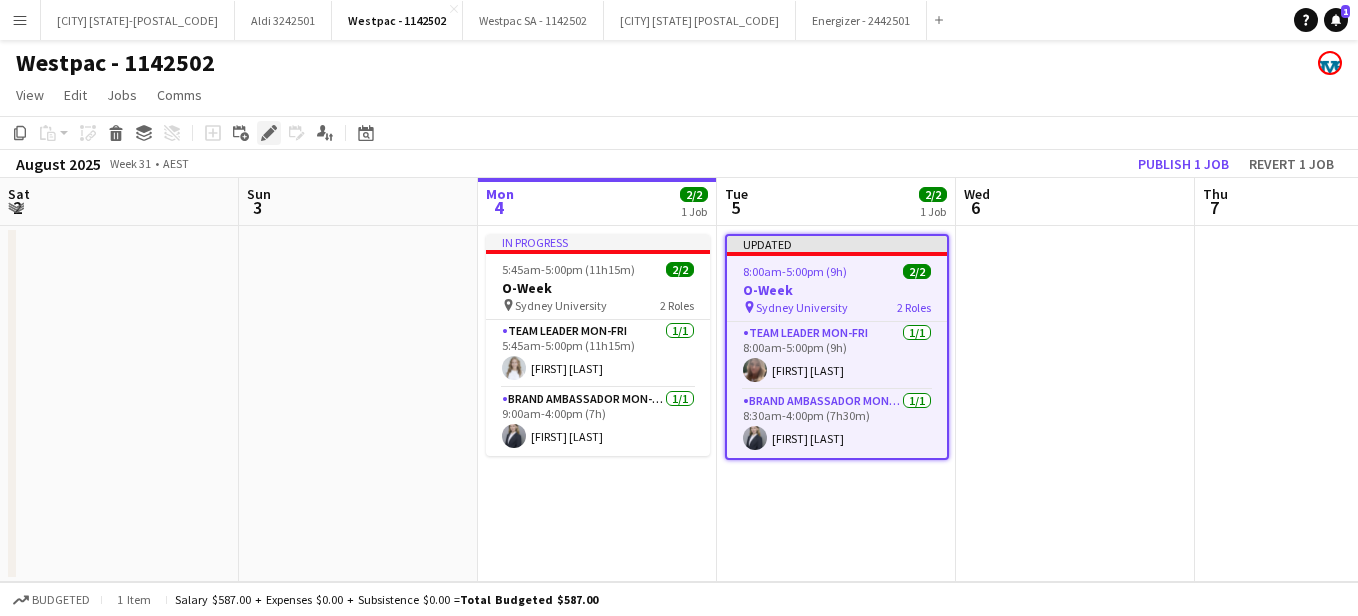 click 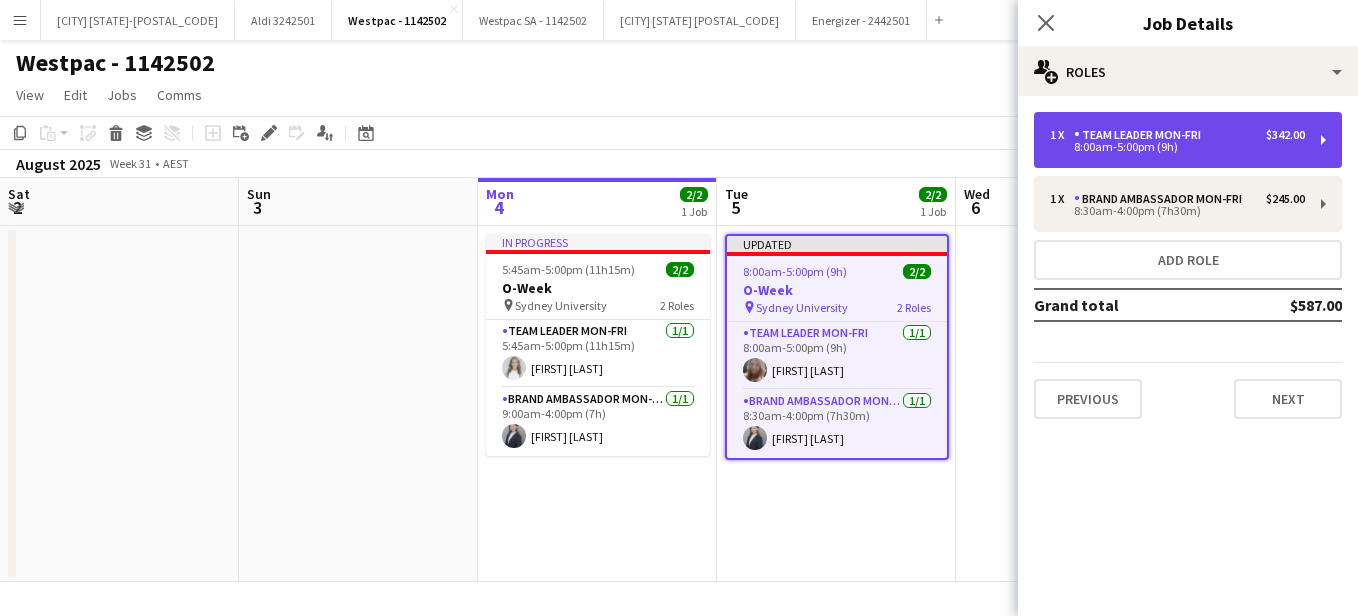 click on "Team Leader Mon-Fri" at bounding box center (1141, 135) 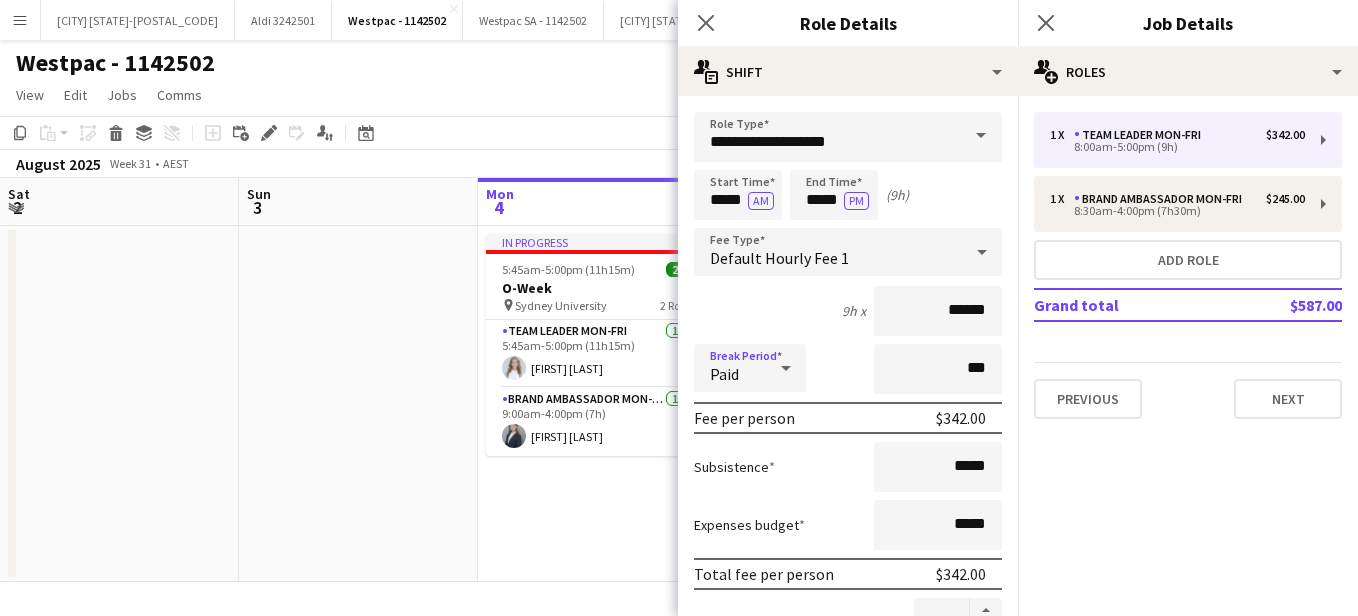click 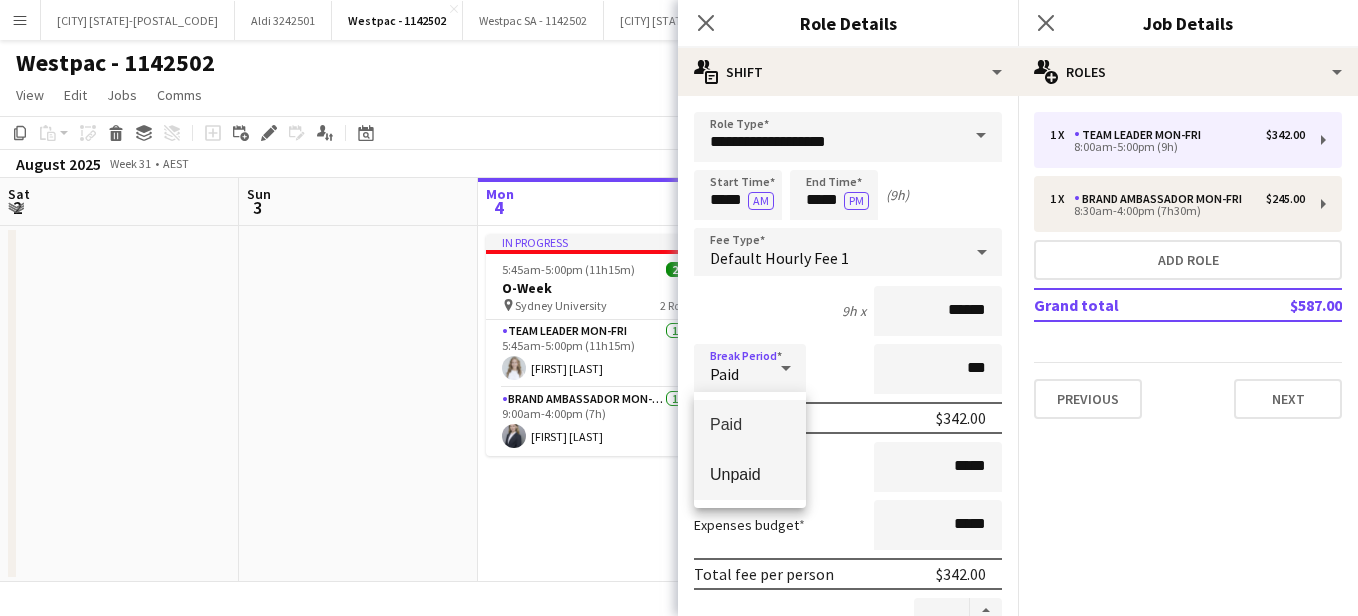 click on "Unpaid" at bounding box center (750, 474) 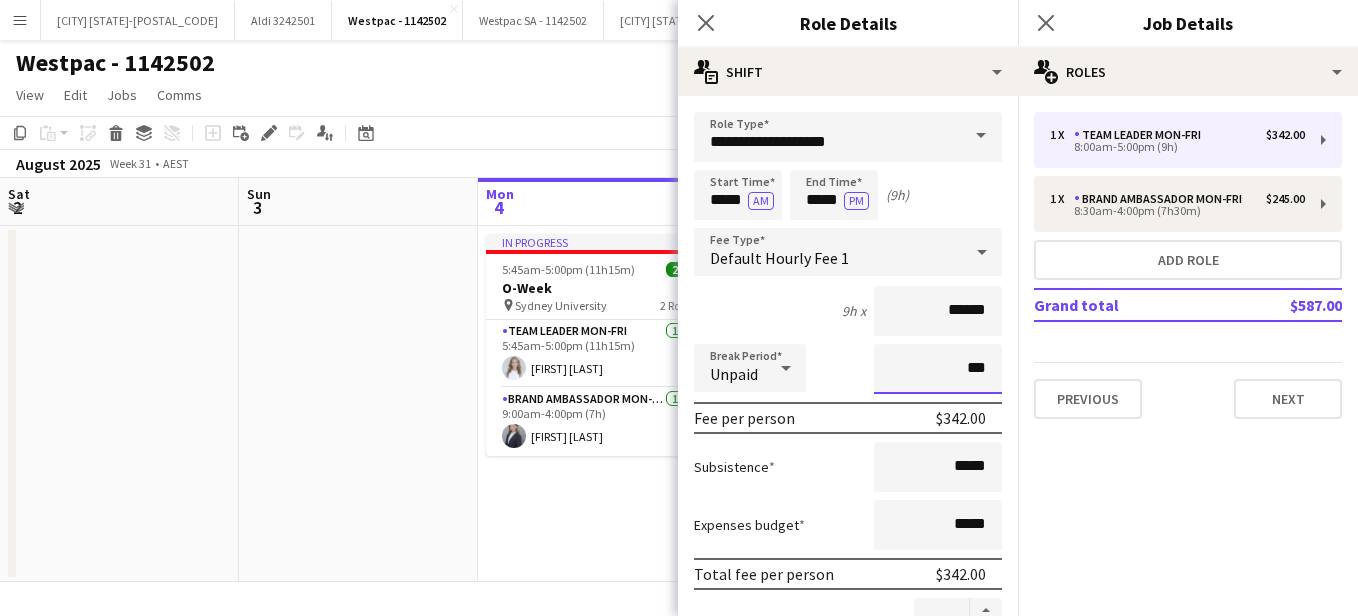 click on "***" at bounding box center [938, 369] 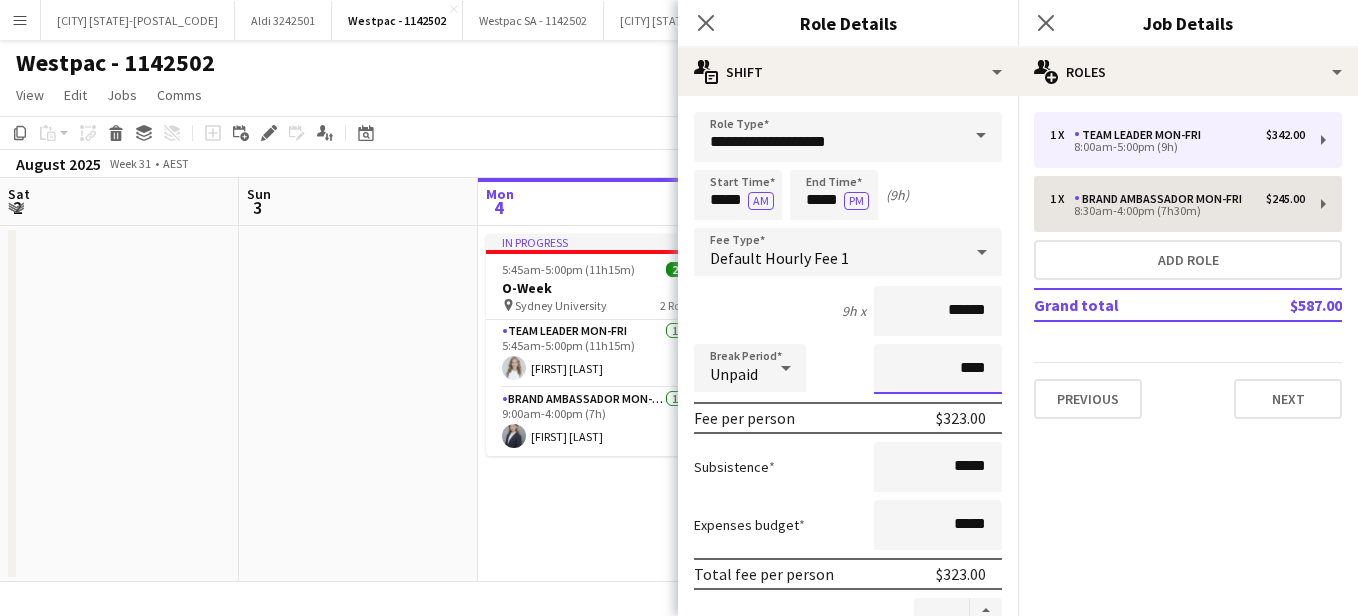 type on "****" 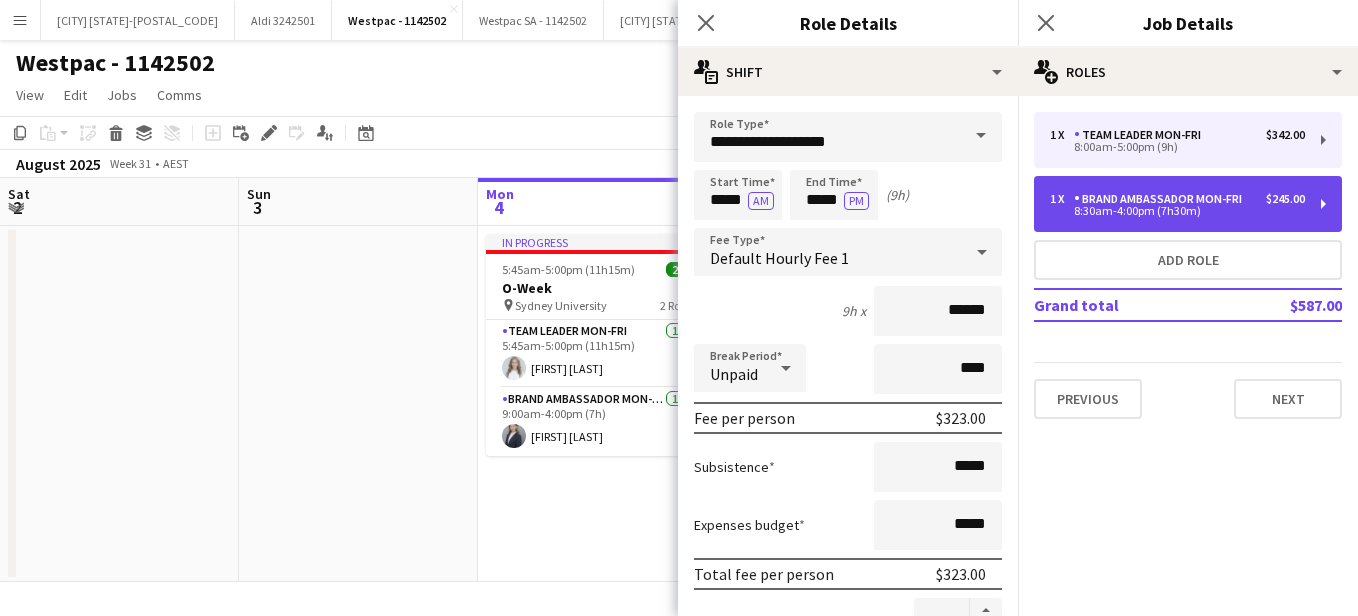 click on "Brand Ambassador Mon-Fri" at bounding box center [1162, 199] 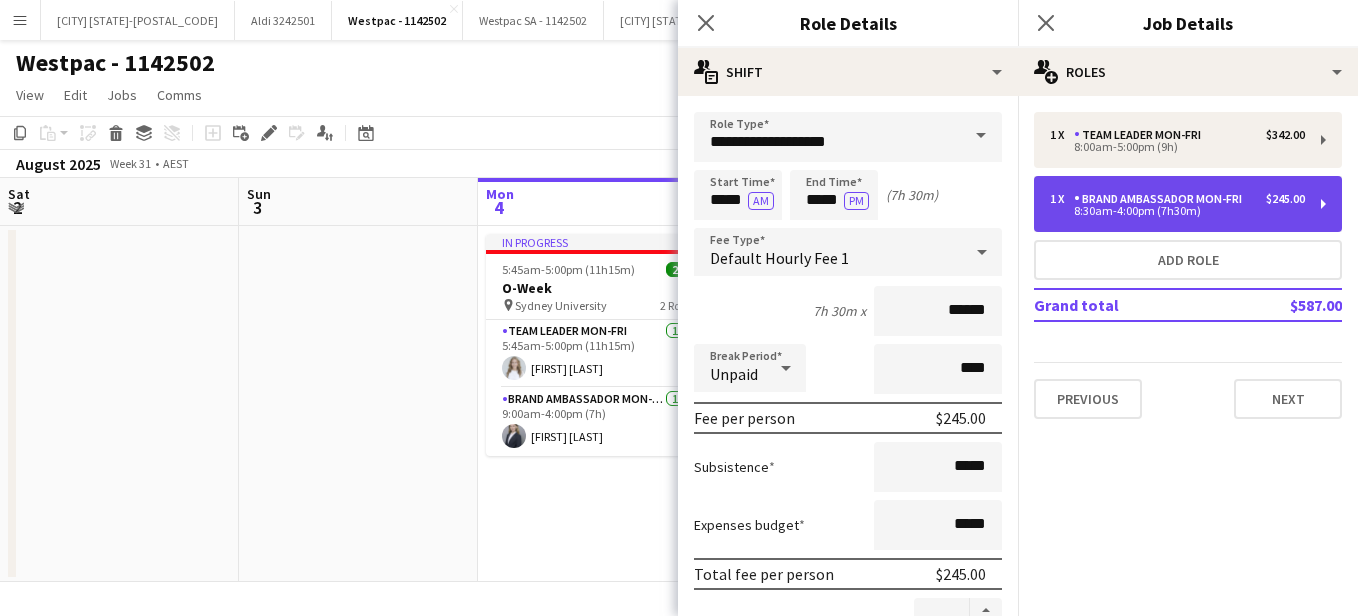 type on "**********" 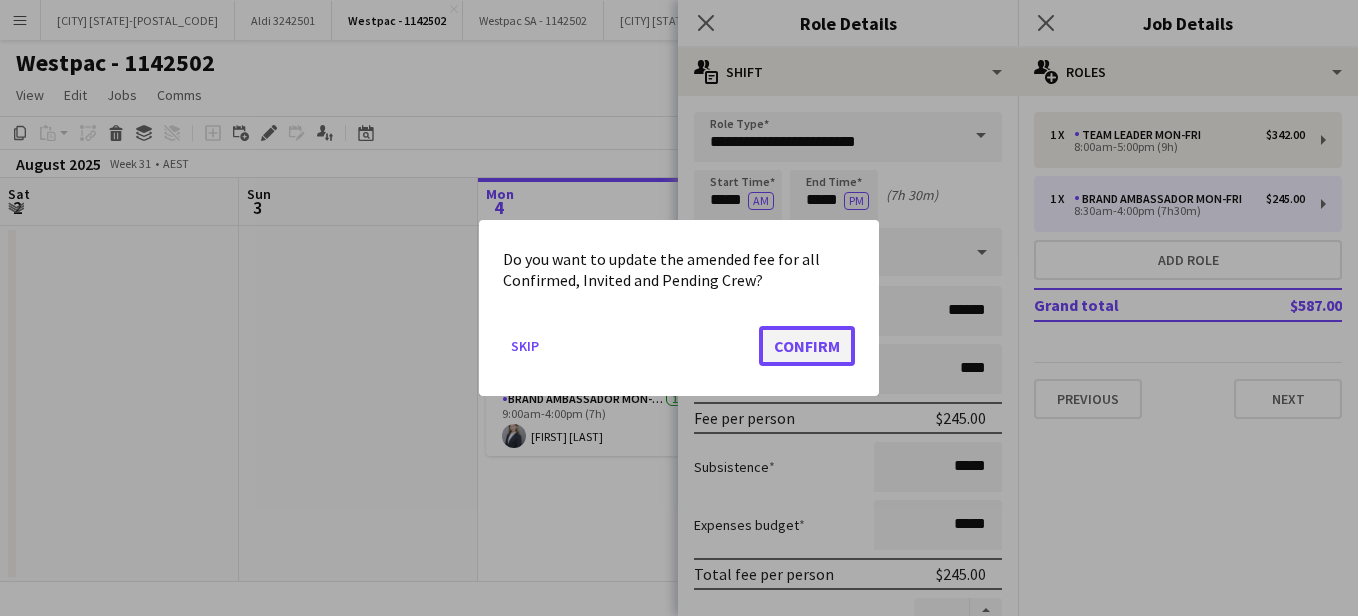 click on "Confirm" 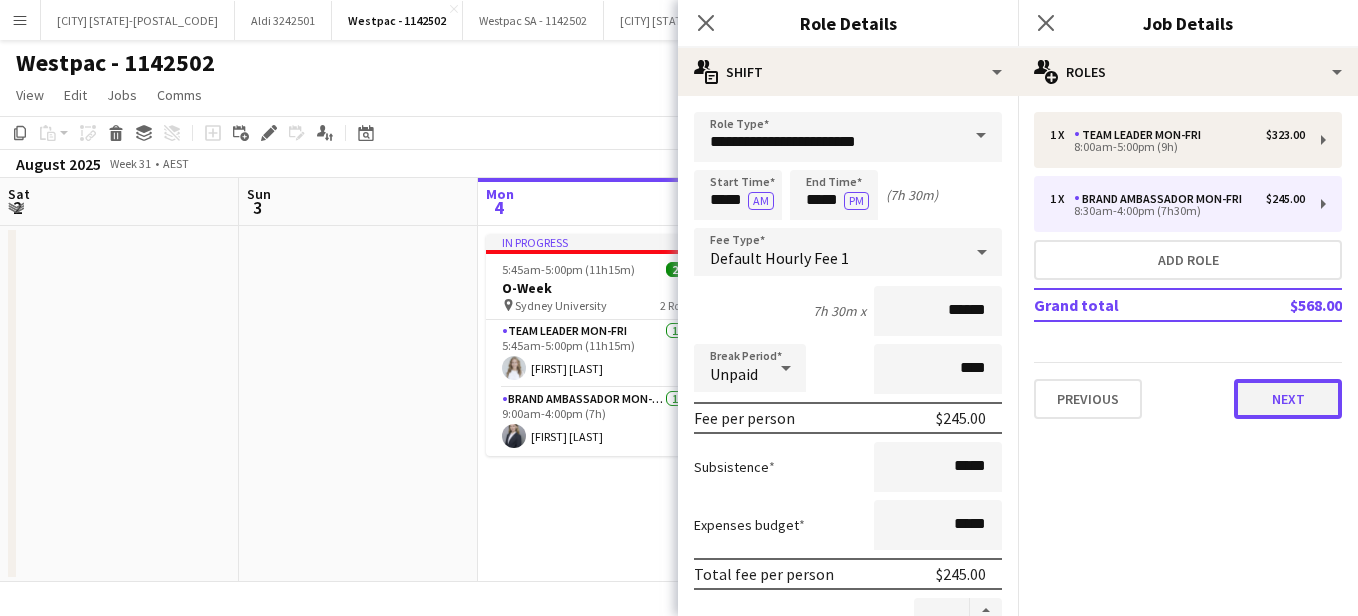click on "Next" at bounding box center (1288, 399) 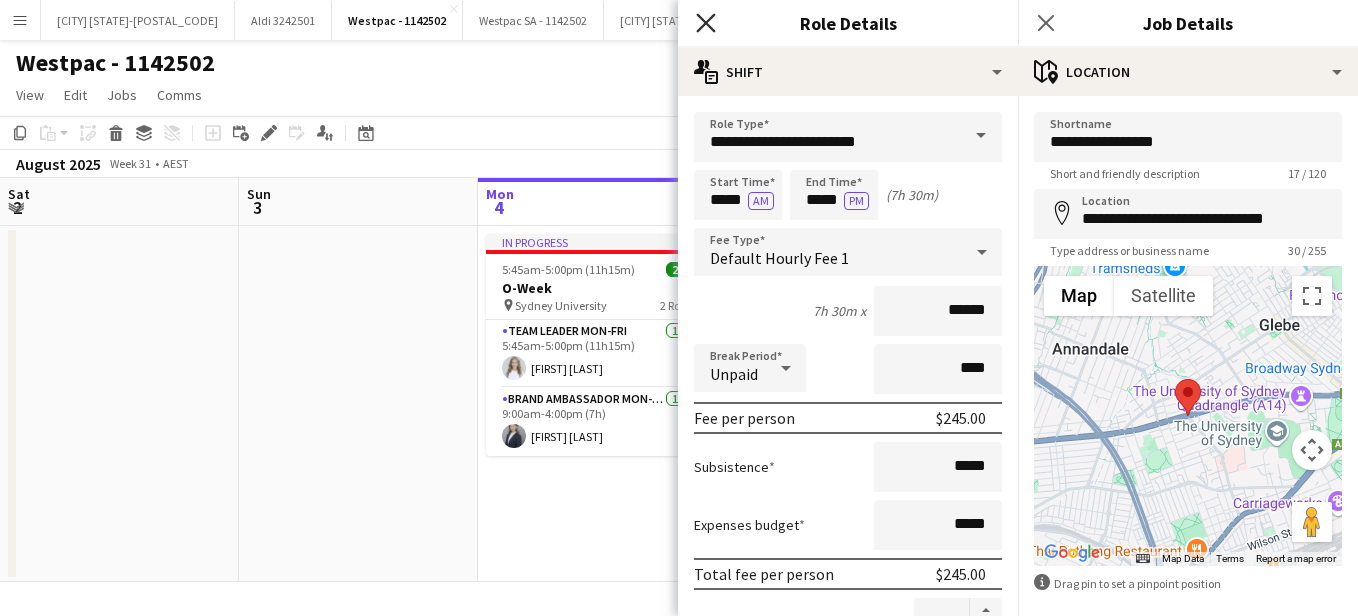 click on "Close pop-in" 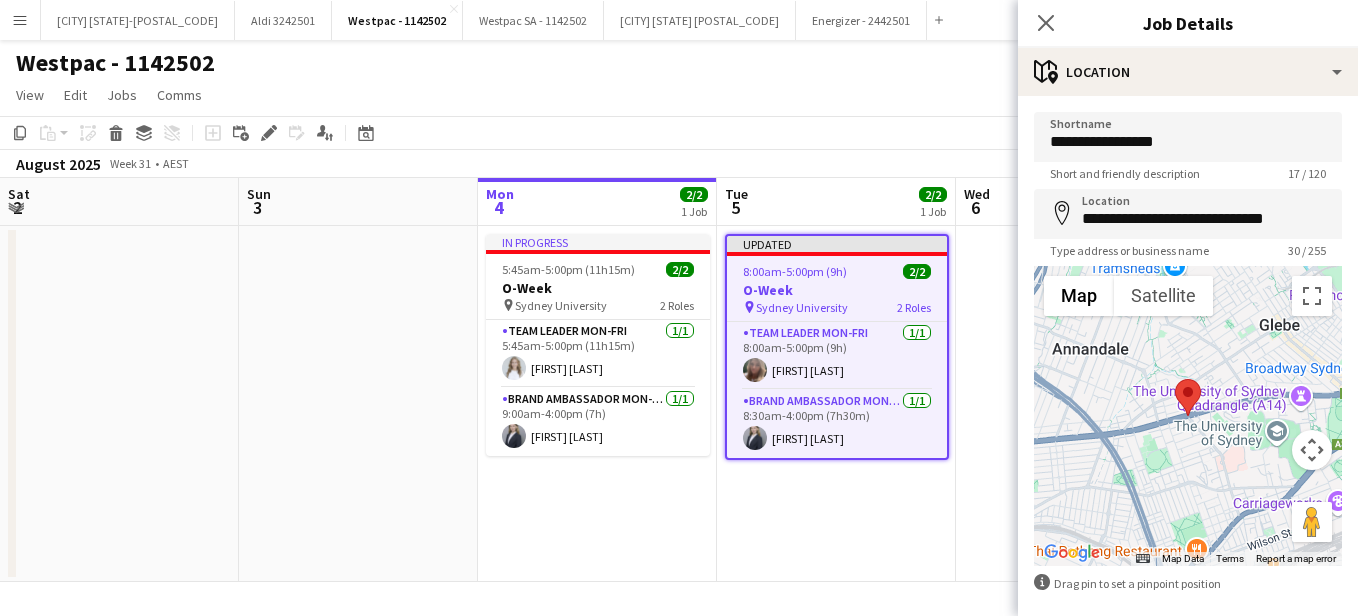 click on "Copy
Paste
Paste   Ctrl+V Paste with crew  Ctrl+Shift+V
Paste linked Job
Delete
Group
Ungroup
Add job
Add linked Job
Edit
Edit linked Job
Applicants
Date picker
AUG 2025 AUG 2025 Monday M Tuesday T Wednesday W Thursday T Friday F Saturday S Sunday S  AUG   1   2   3   4   5   6   7   8   9   10   11   12   13   14   15   16   17   18   19   20   21   22   23   24   25   26   27   28   29   30   31
Comparison range
Comparison range
Today" 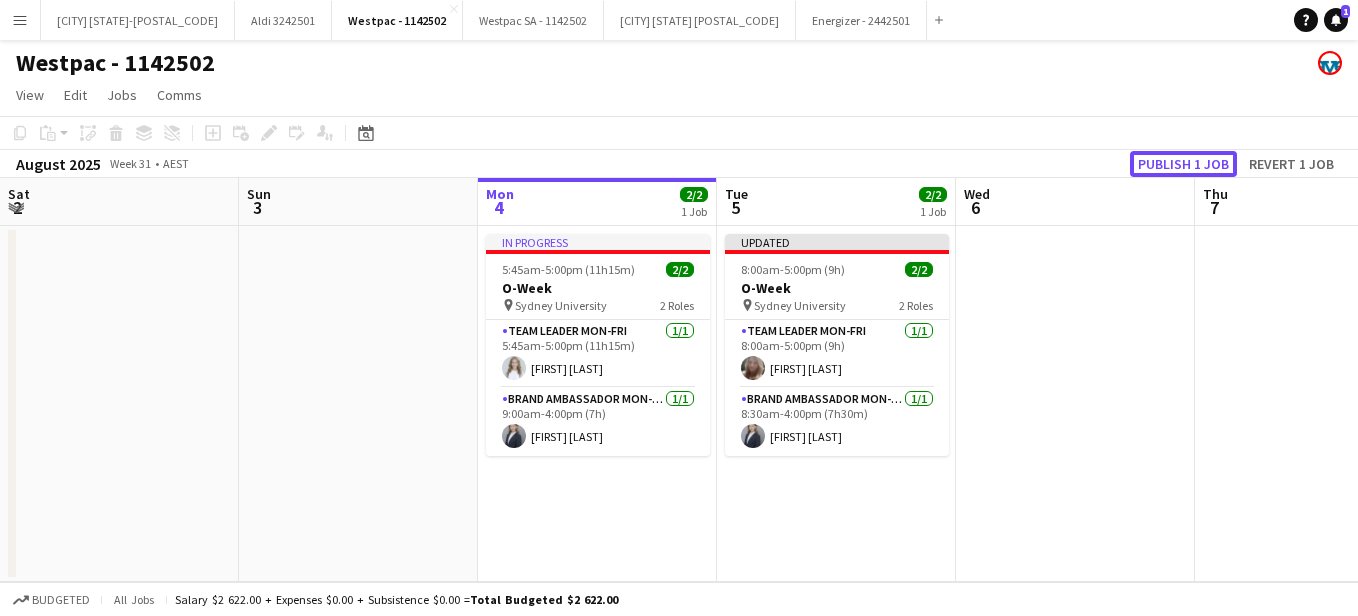 drag, startPoint x: 1164, startPoint y: 151, endPoint x: 1007, endPoint y: 143, distance: 157.20369 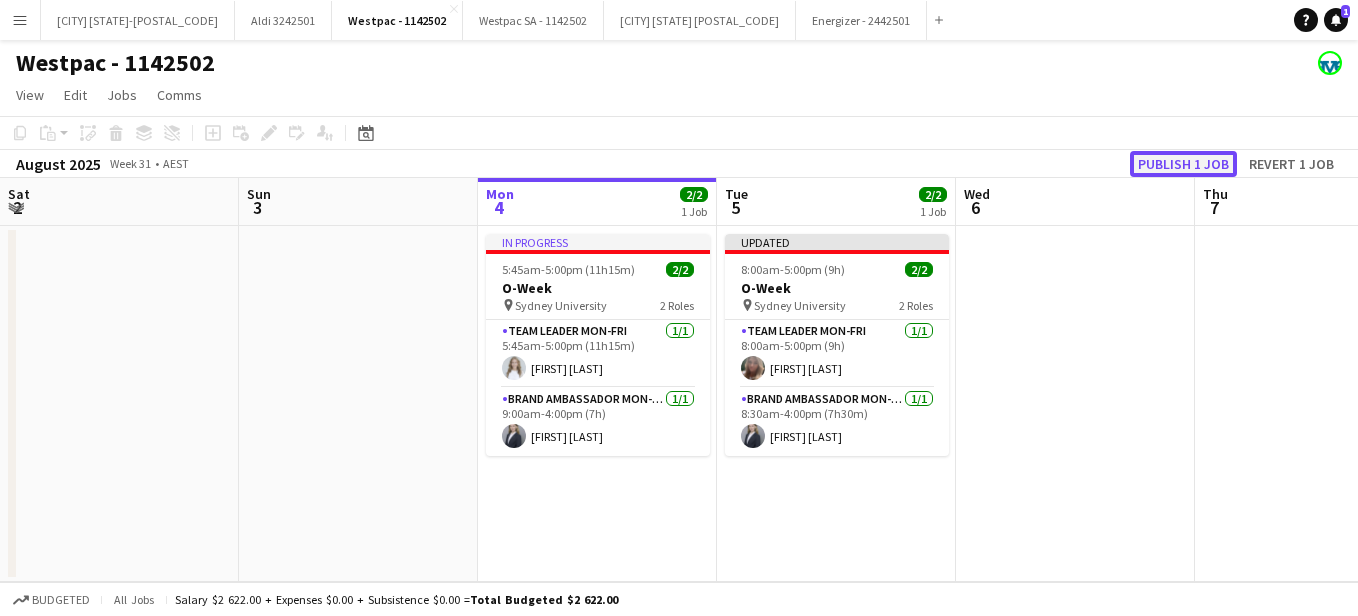 click on "Publish 1 job" 